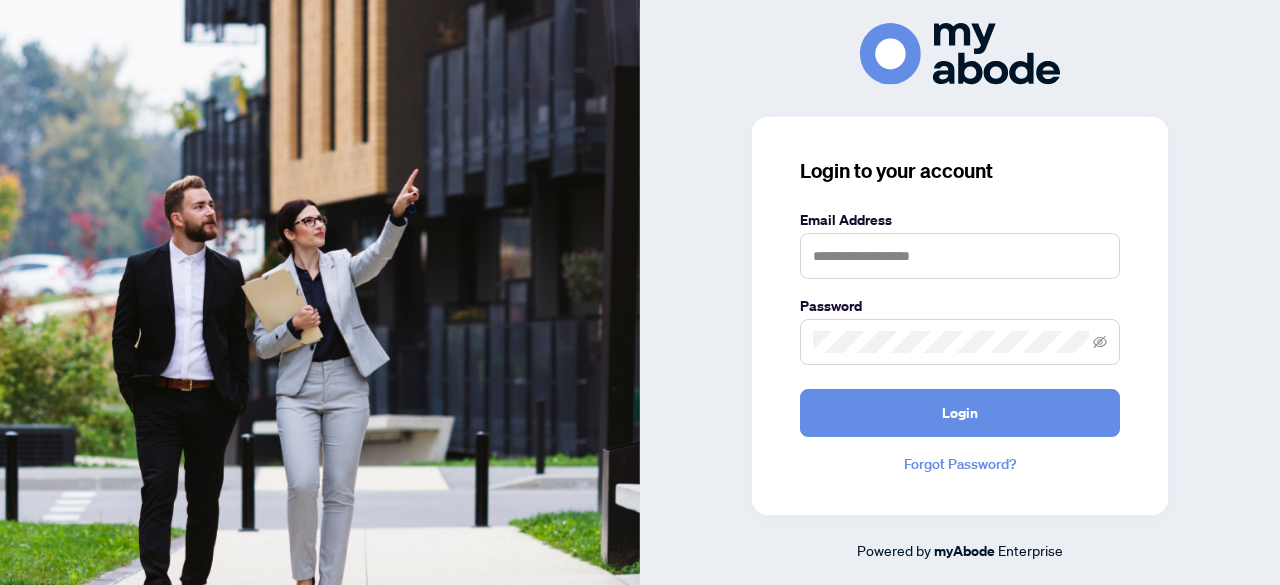 scroll, scrollTop: 0, scrollLeft: 0, axis: both 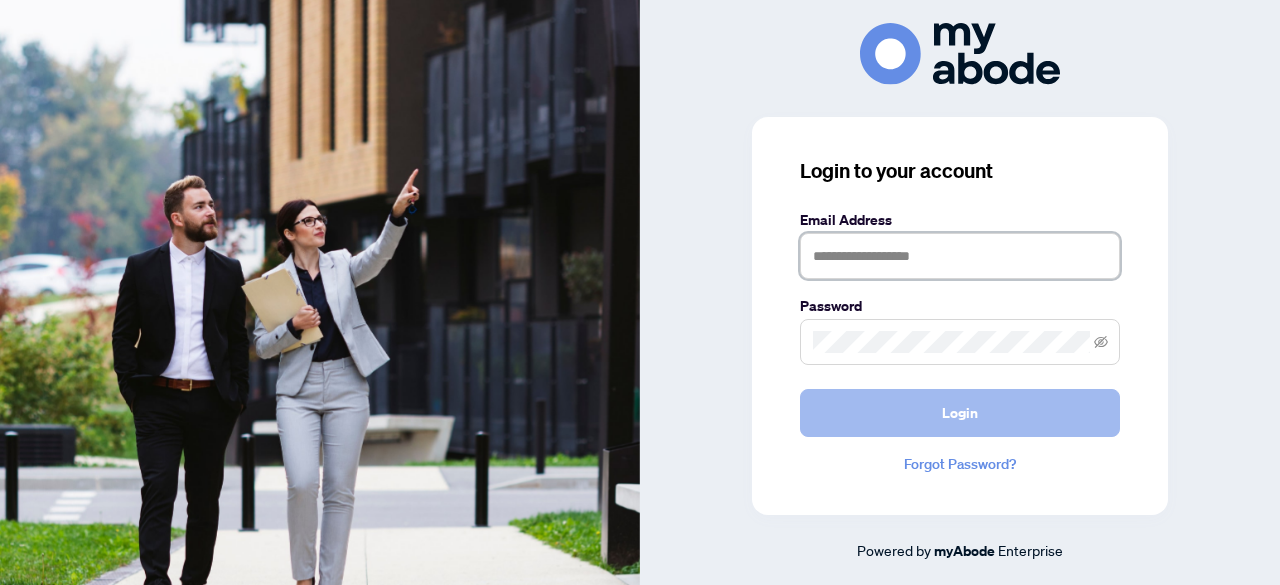 type on "**********" 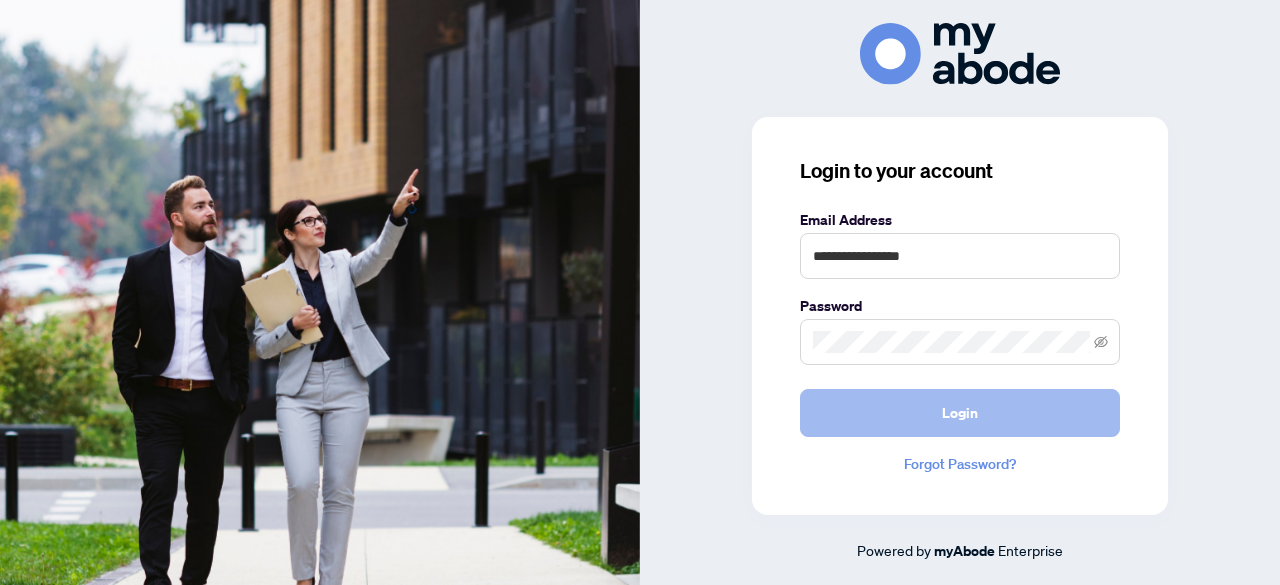 click on "Login" at bounding box center [960, 413] 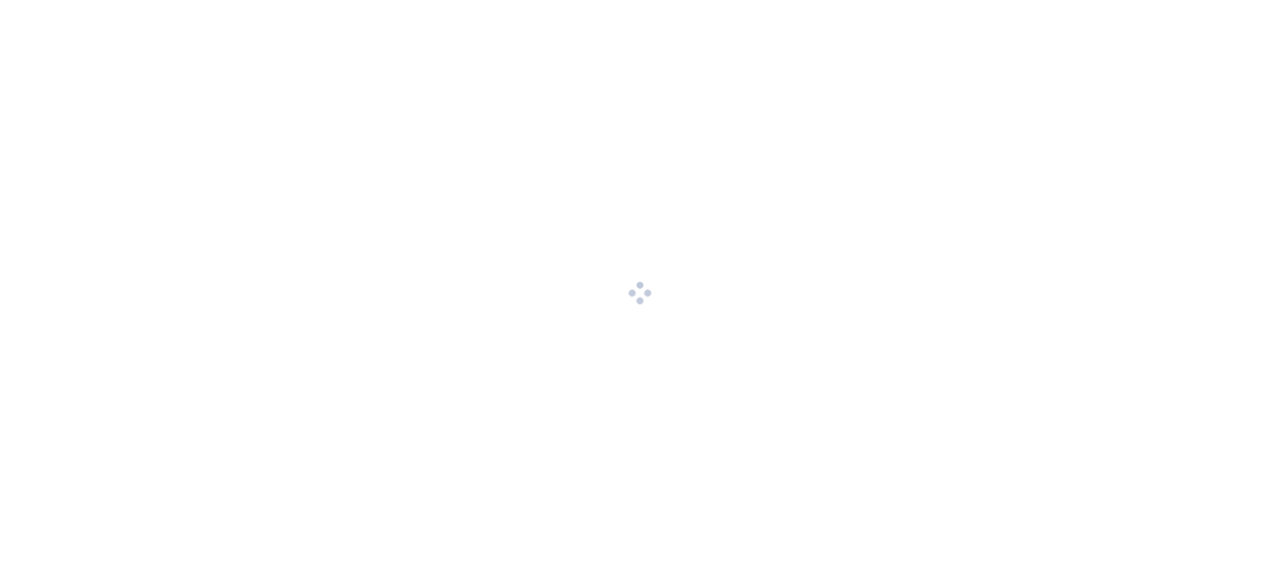 scroll, scrollTop: 0, scrollLeft: 0, axis: both 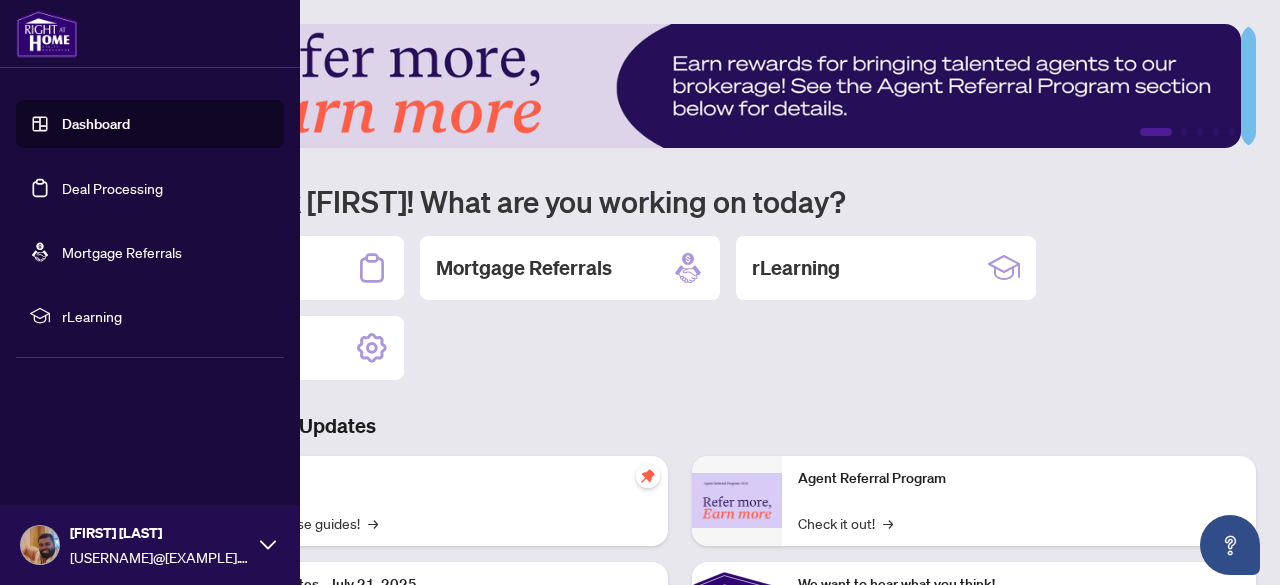 click on "Deal Processing" at bounding box center (112, 188) 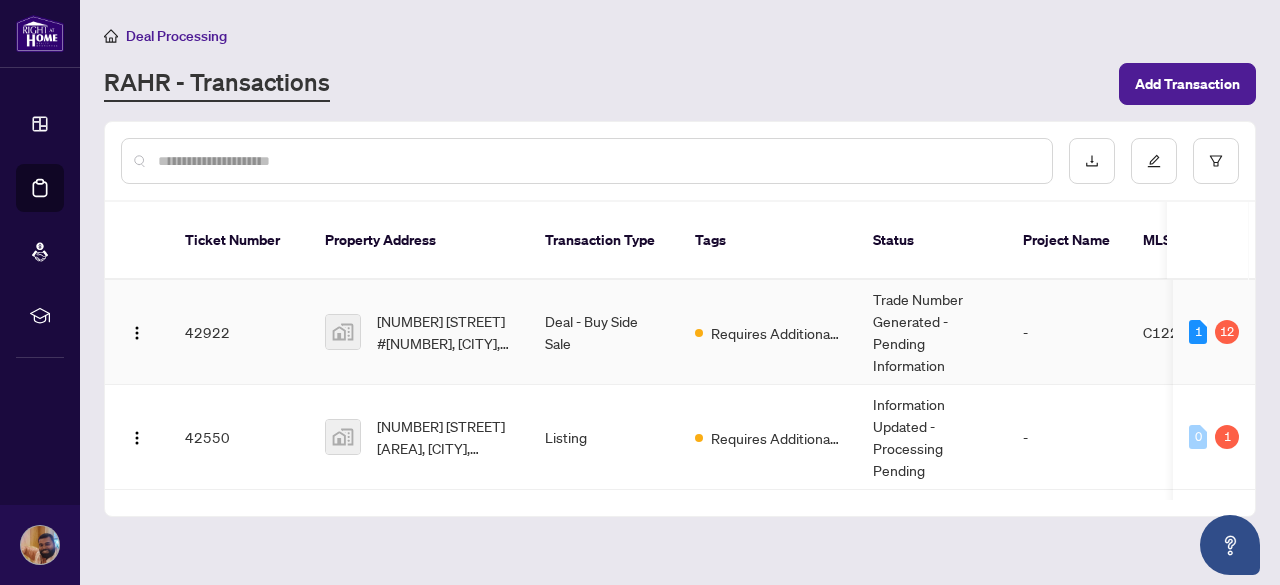 click on "Requires Additional Docs" at bounding box center [768, 332] 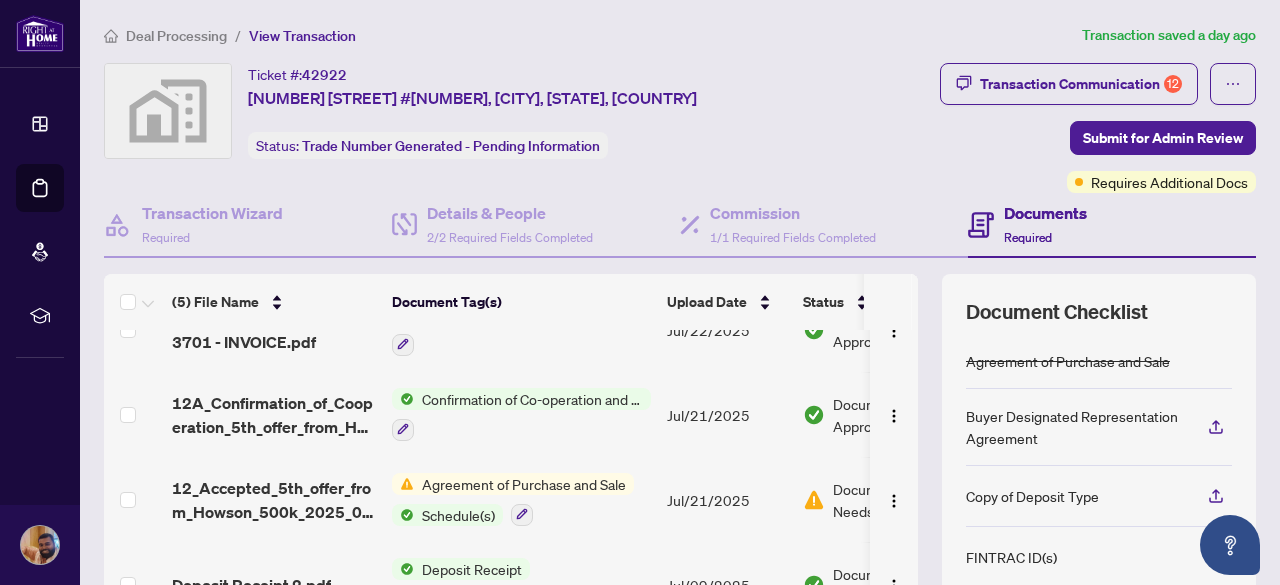 scroll, scrollTop: 0, scrollLeft: 0, axis: both 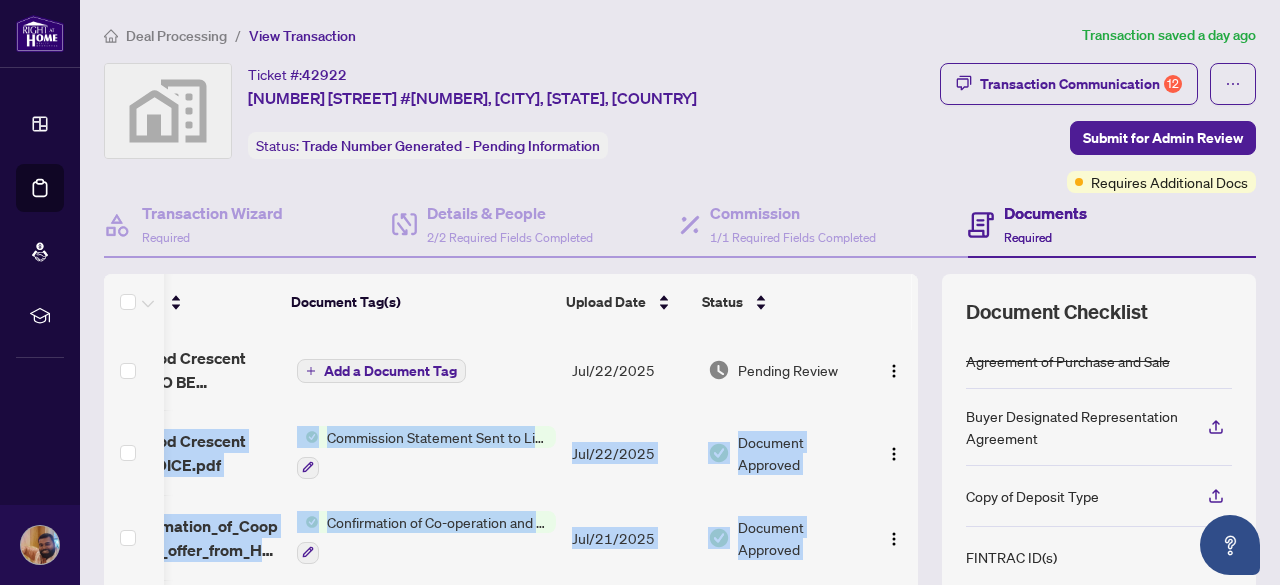 drag, startPoint x: 896, startPoint y: 374, endPoint x: 896, endPoint y: 501, distance: 127 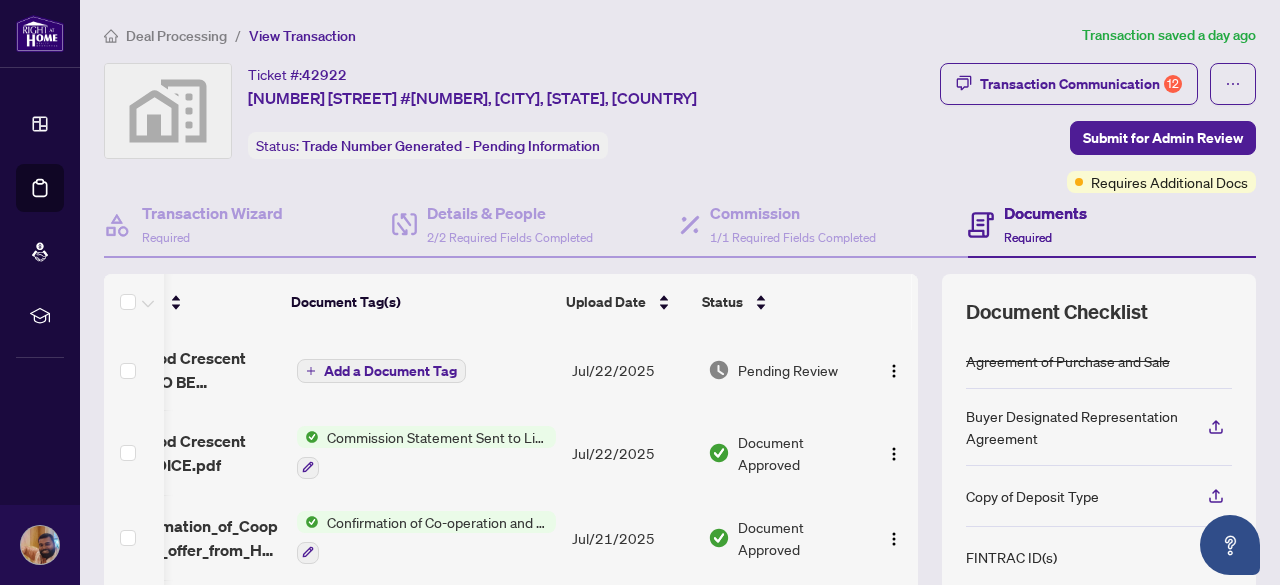 click on "Documents" at bounding box center (1045, 213) 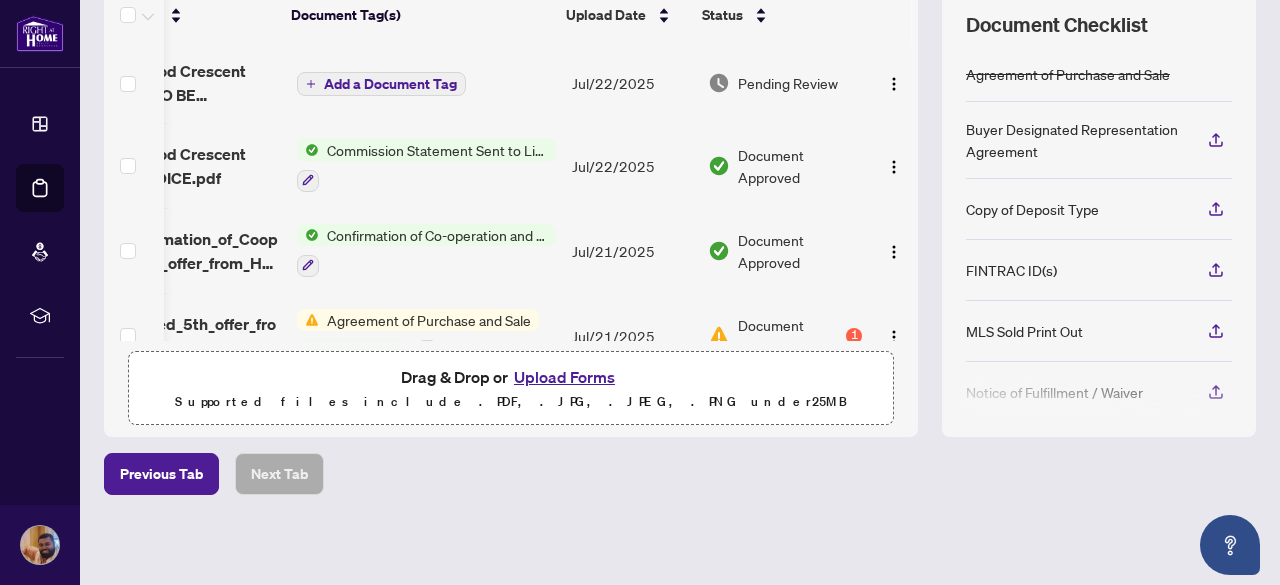 click on "Upload Forms" at bounding box center (564, 377) 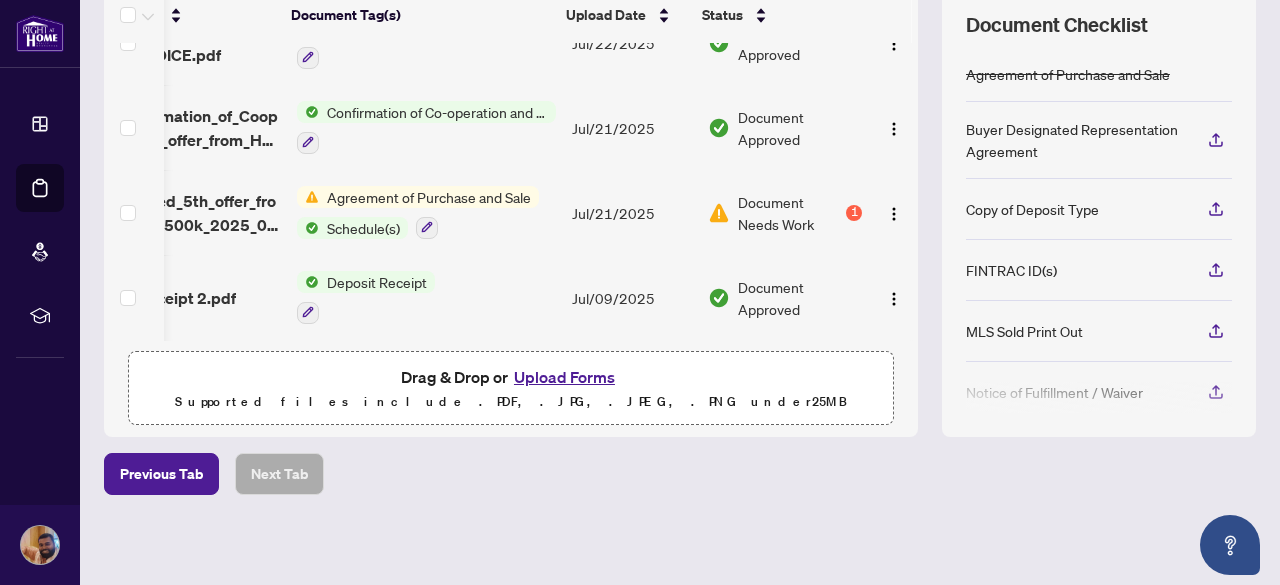 scroll, scrollTop: 0, scrollLeft: 116, axis: horizontal 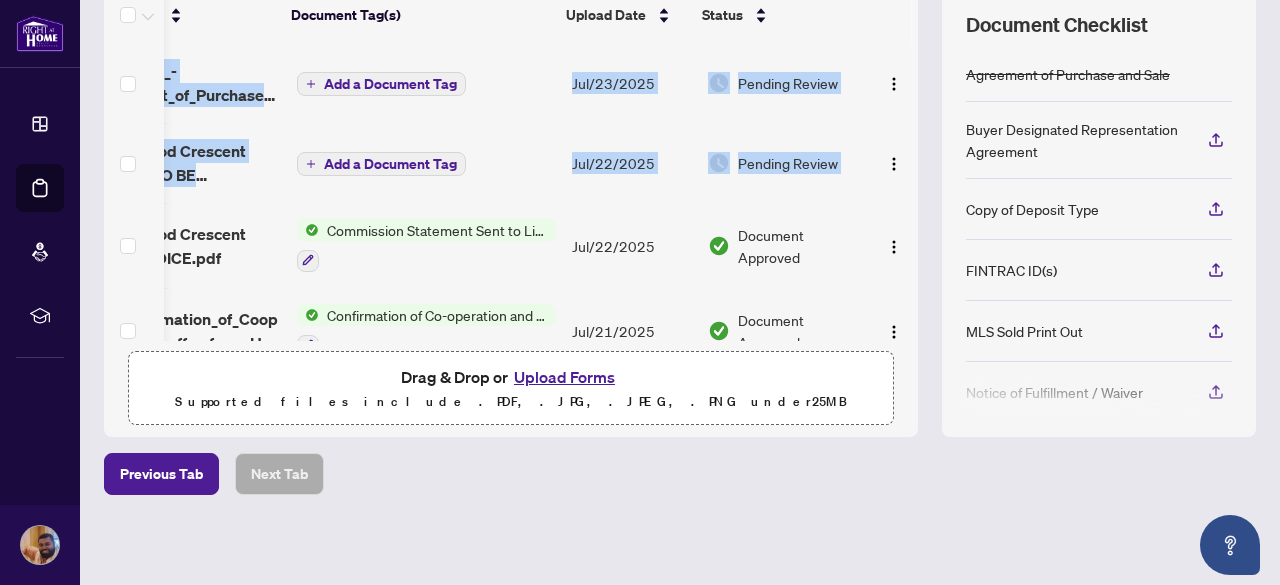 drag, startPoint x: 904, startPoint y: 188, endPoint x: 895, endPoint y: 156, distance: 33.24154 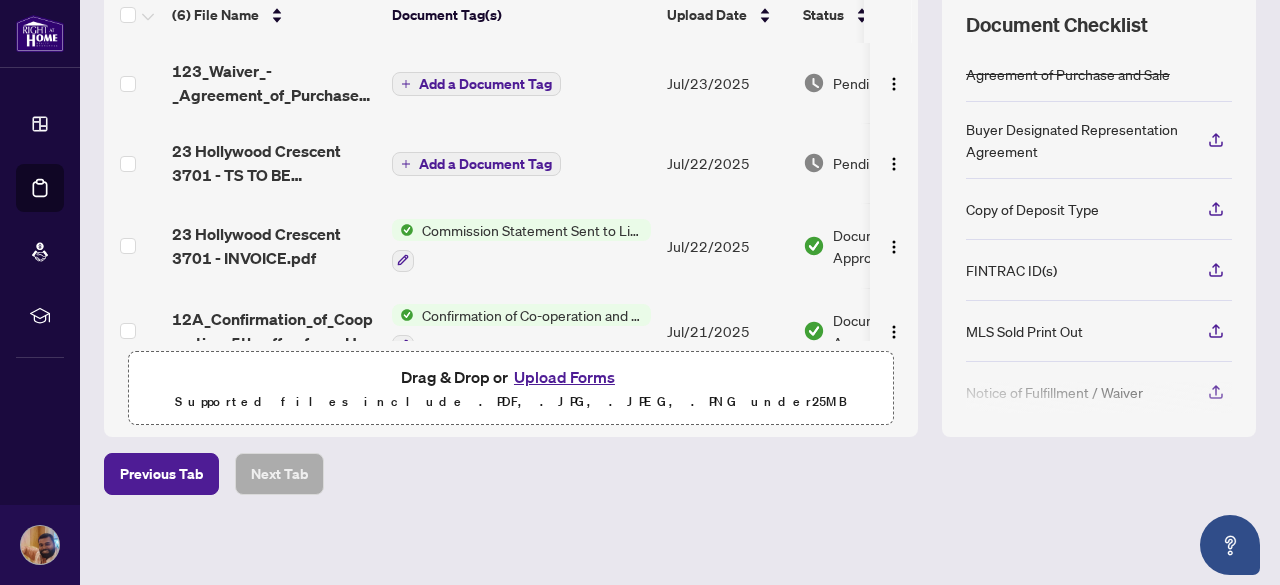click on "Deal Processing / View Transaction Transaction saved   3 minutes ago Ticket #:  42922 [NUMBER] [STREET] #[NUMBER], [CITY], [STATE] Status:   Trade Number Generated - Pending Information Transaction Communication 12 Submit for Admin Review Requires Additional Docs Transaction Wizard Required Details & People 2/2 Required Fields Completed Commission 1/1 Required Fields Completed Documents Required (6) File Name Document Tag(s) Upload Date Status             123_Waiver_-_Agreement_of_Purchase_and_Sale__Buyer__A_-_PropTx-OREA.pdf Add a Document Tag Jul/23/2025 Pending Review [NUMBER] [STREET] [NUMBER] - TS TO BE REVIEWED.pdf Add a Document Tag Jul/22/2025 Pending Review [NUMBER] [STREET] [NUMBER] - INVOICE.pdf Commission Statement Sent to Listing Brokerage Jul/22/2025 Document Approved 12A_Confirmation_of_Cooperation_5th_offer_from_[LAST]__2025_07_21.pdf Confirmation of Co-operation and Representation—Buyer/Seller Jul/21/2025 Document Approved 12_Accepted_5th_offer_from_[LAST]500k_2025_07_21.pdf 1" at bounding box center (680, 151) 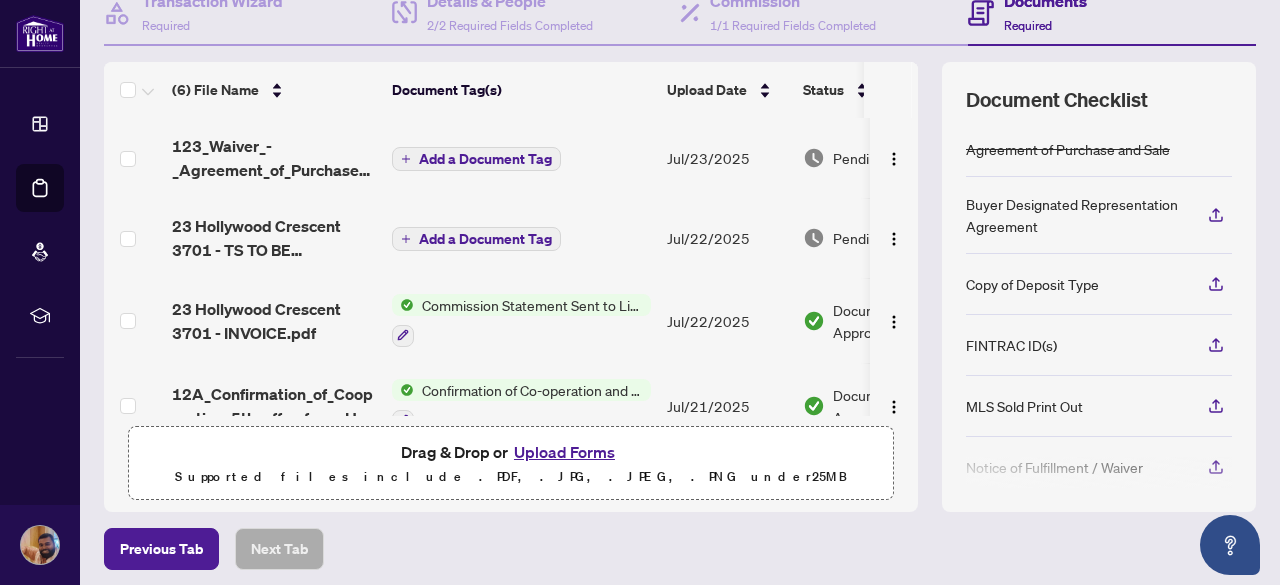 scroll, scrollTop: 210, scrollLeft: 0, axis: vertical 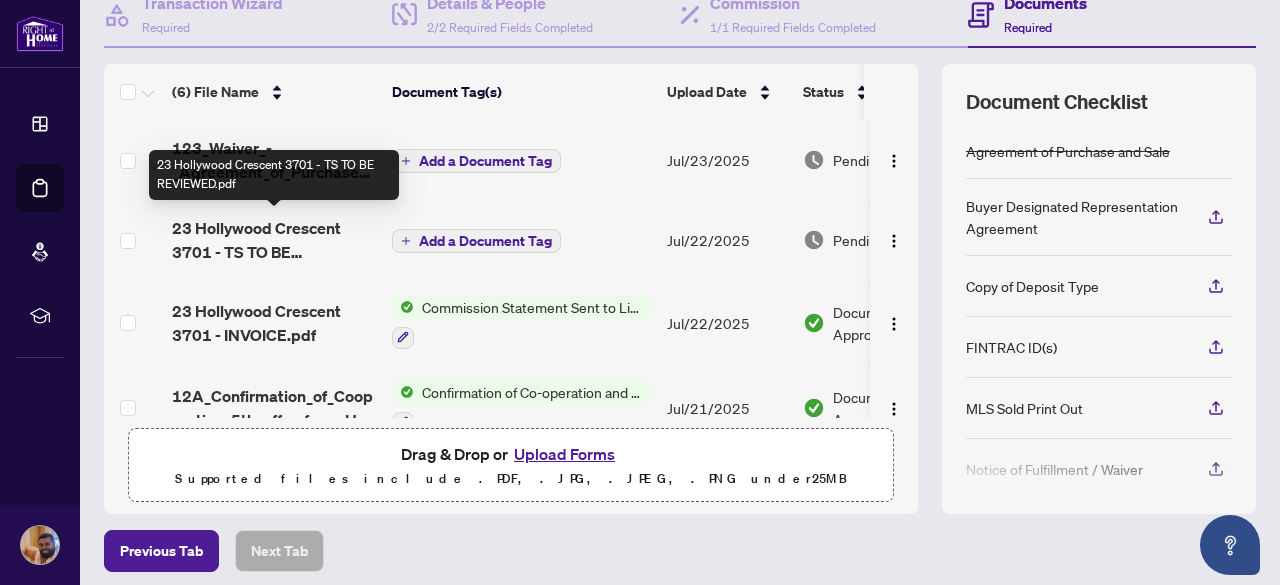 click on "23 Hollywood Crescent 3701 - TS TO BE REVIEWED.pdf" at bounding box center (274, 240) 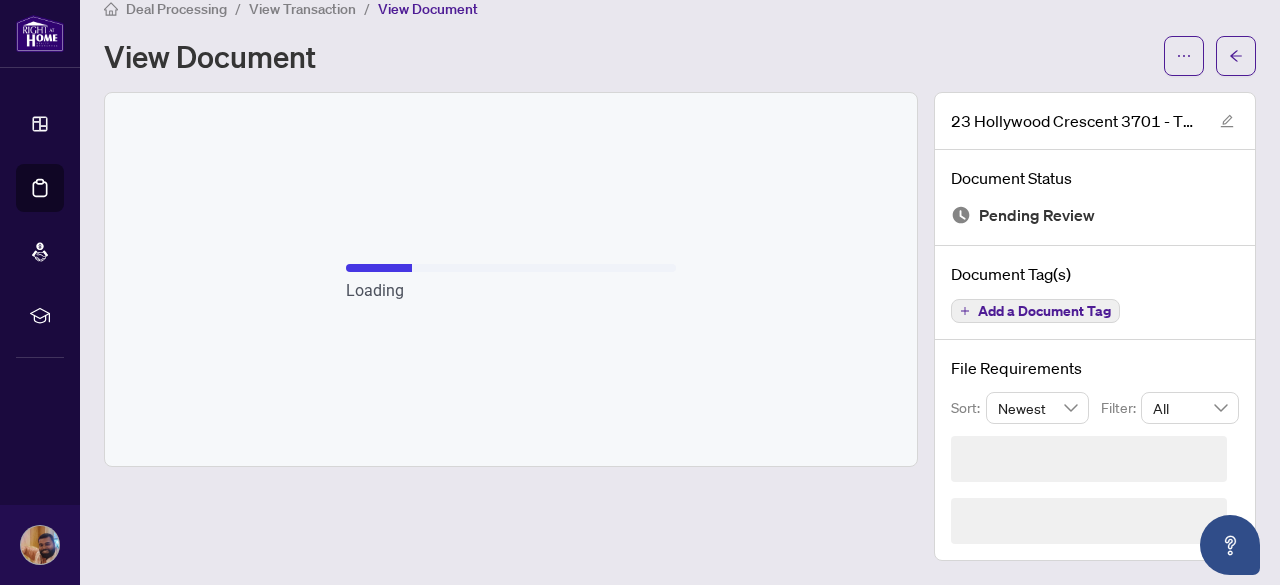 scroll, scrollTop: 0, scrollLeft: 0, axis: both 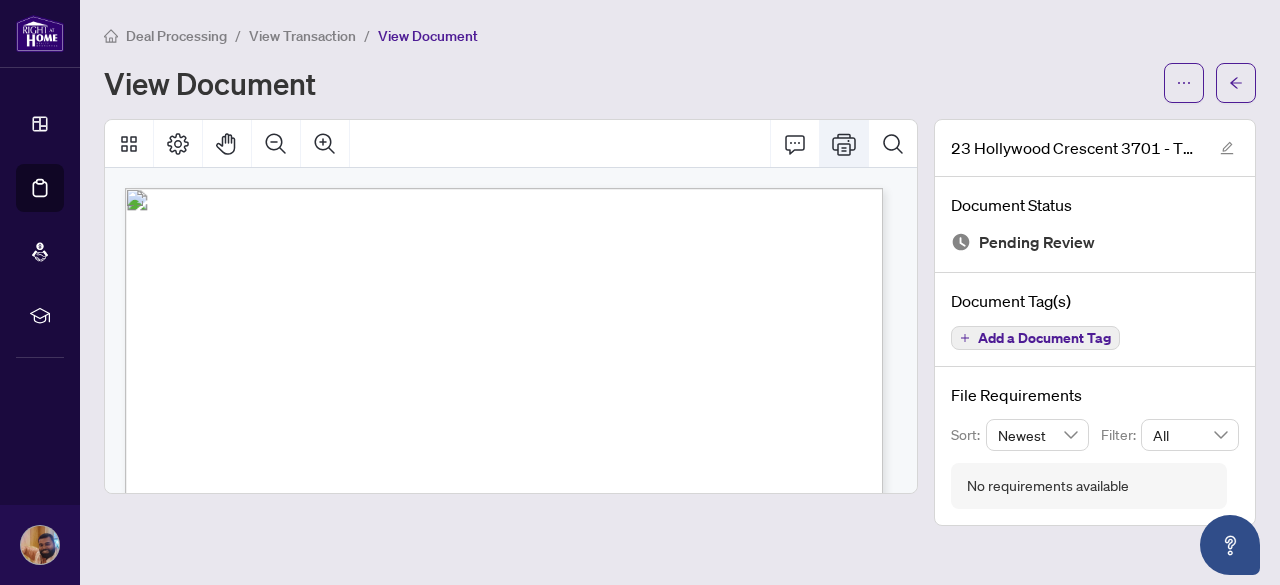 click 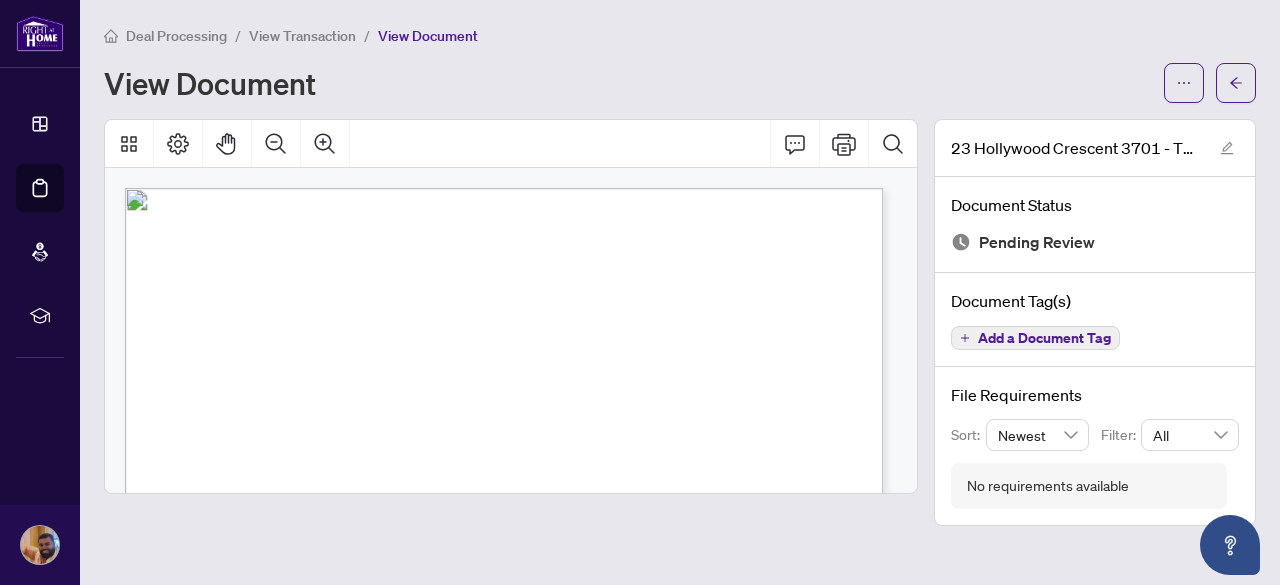 click on "View Transaction" at bounding box center (302, 36) 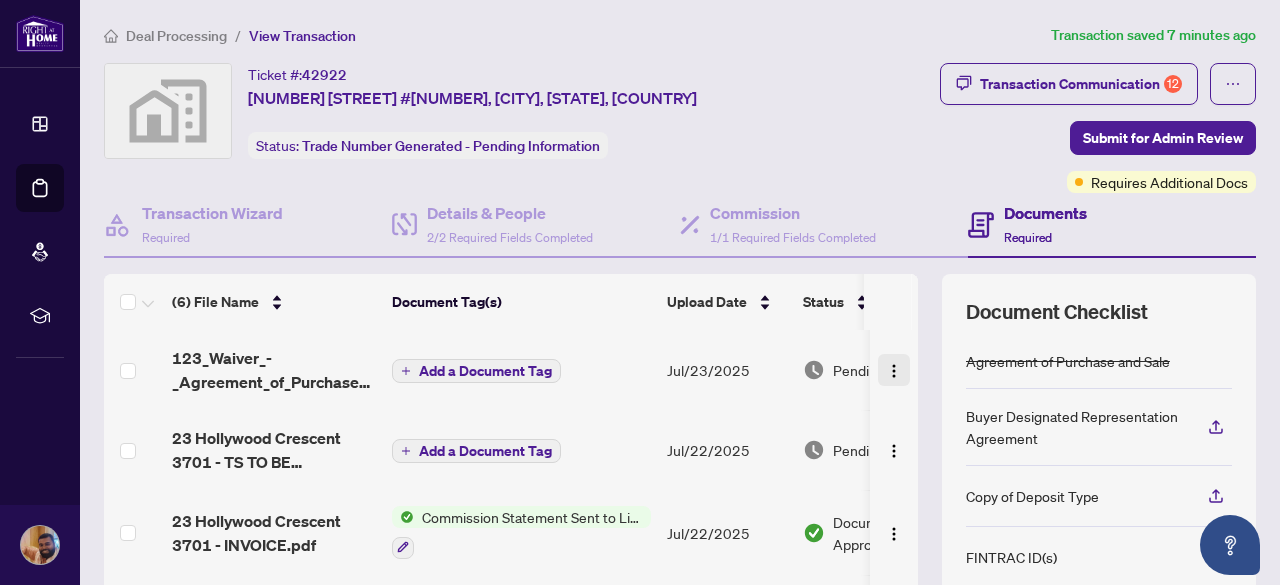 click at bounding box center [894, 371] 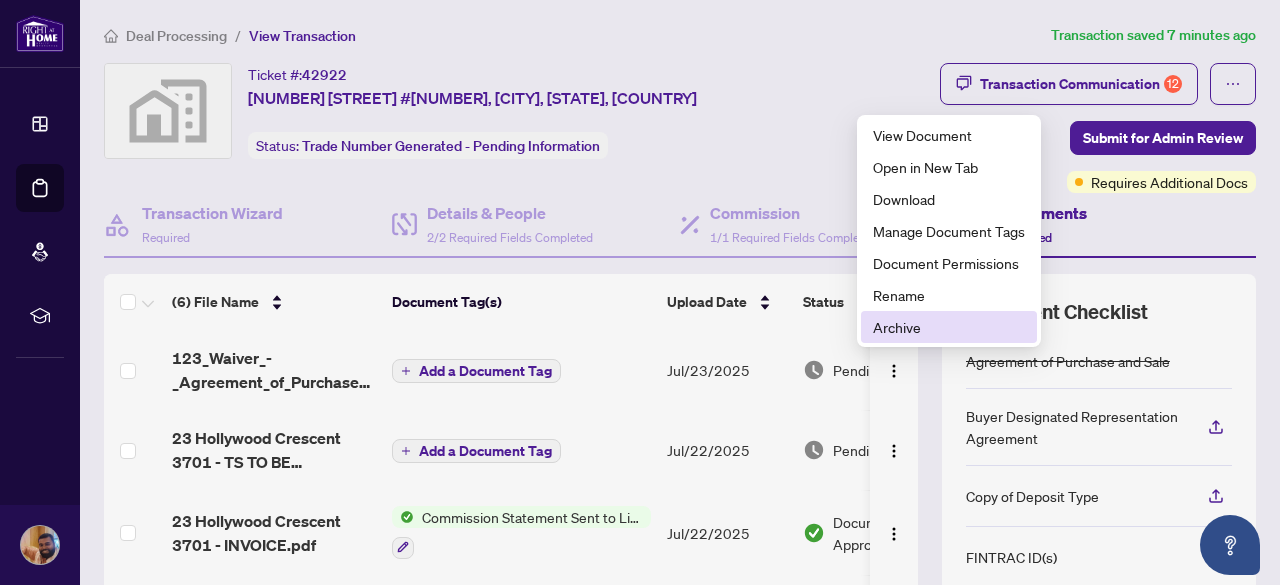 click on "Archive" at bounding box center [949, 327] 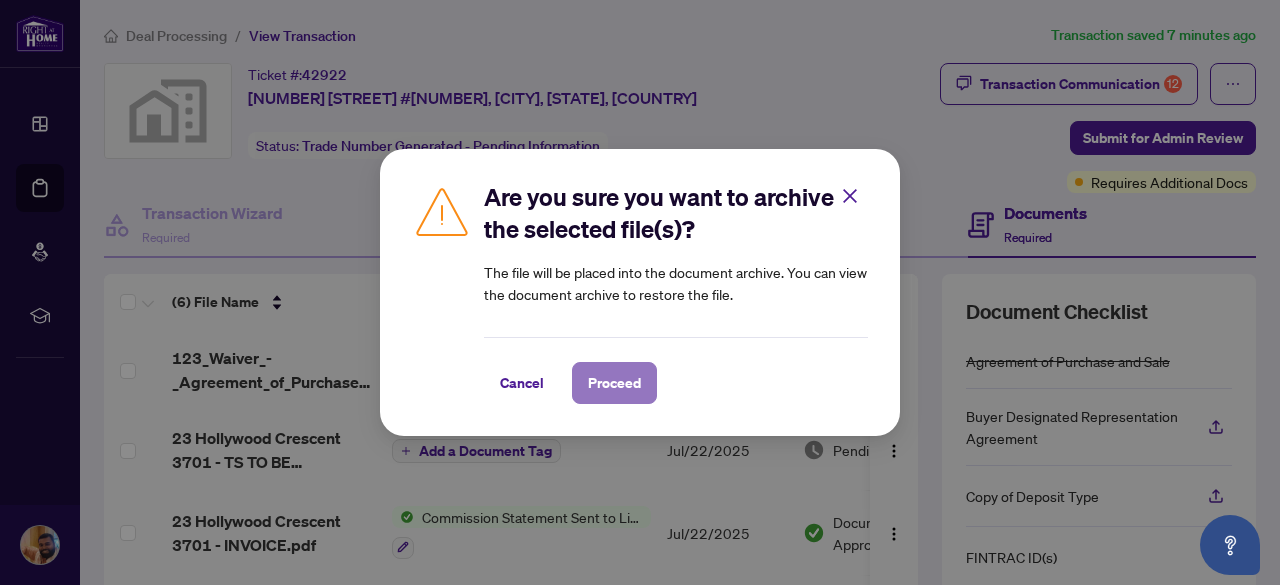 click on "Proceed" at bounding box center [614, 383] 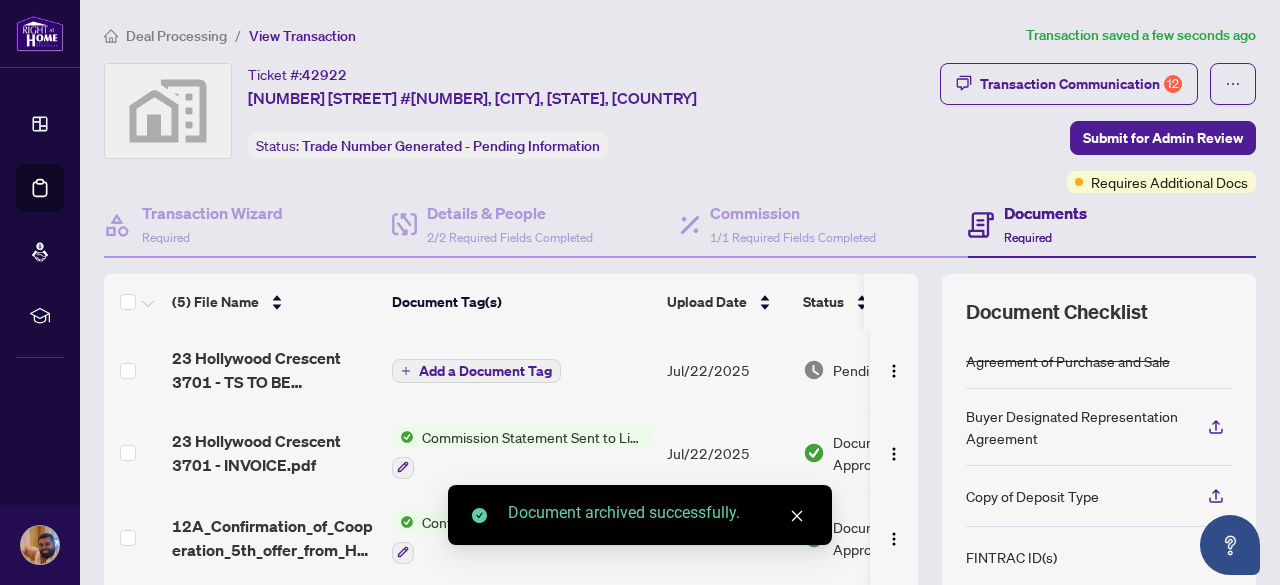 click at bounding box center [797, 516] 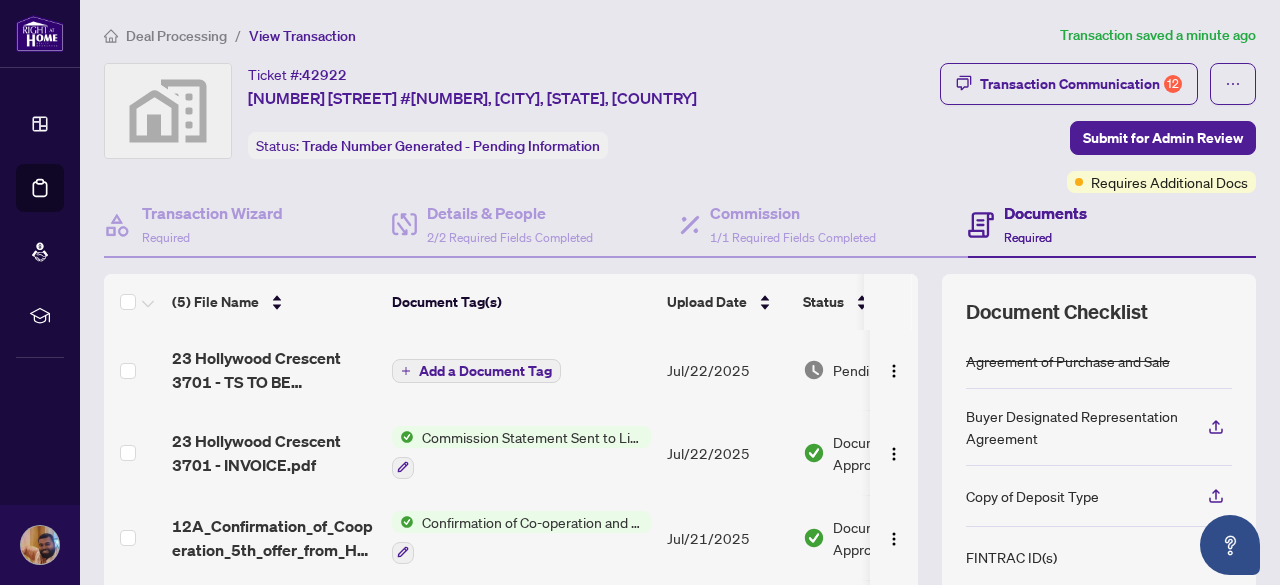 click on "Transaction Communication 12 Submit for Admin Review Requires Additional Docs" at bounding box center (1040, 128) 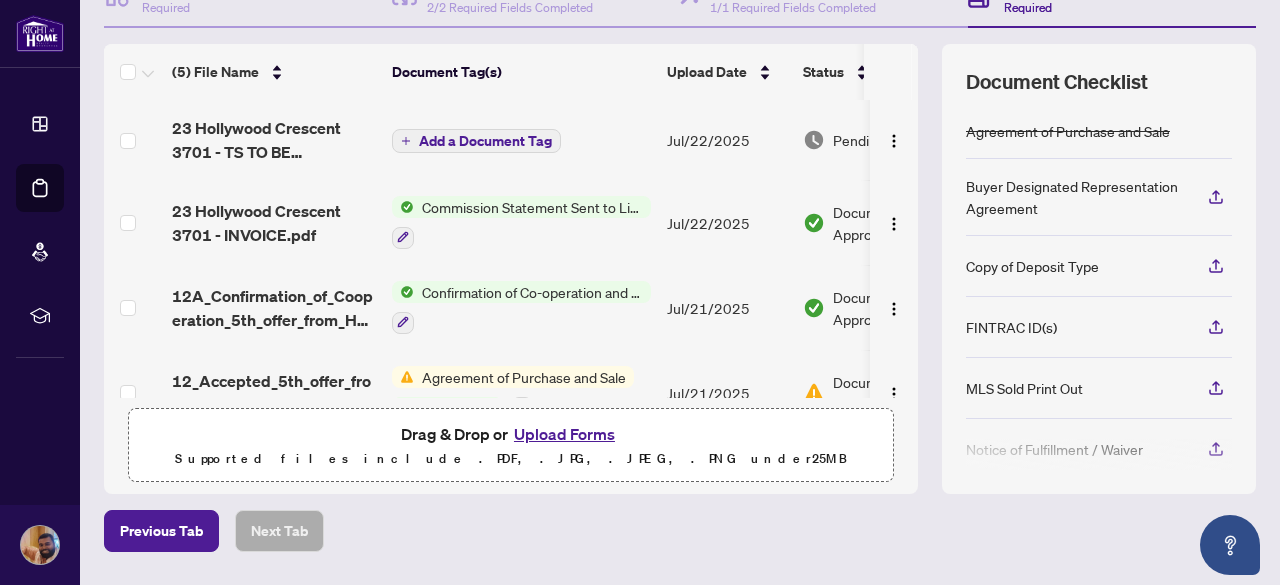 scroll, scrollTop: 247, scrollLeft: 0, axis: vertical 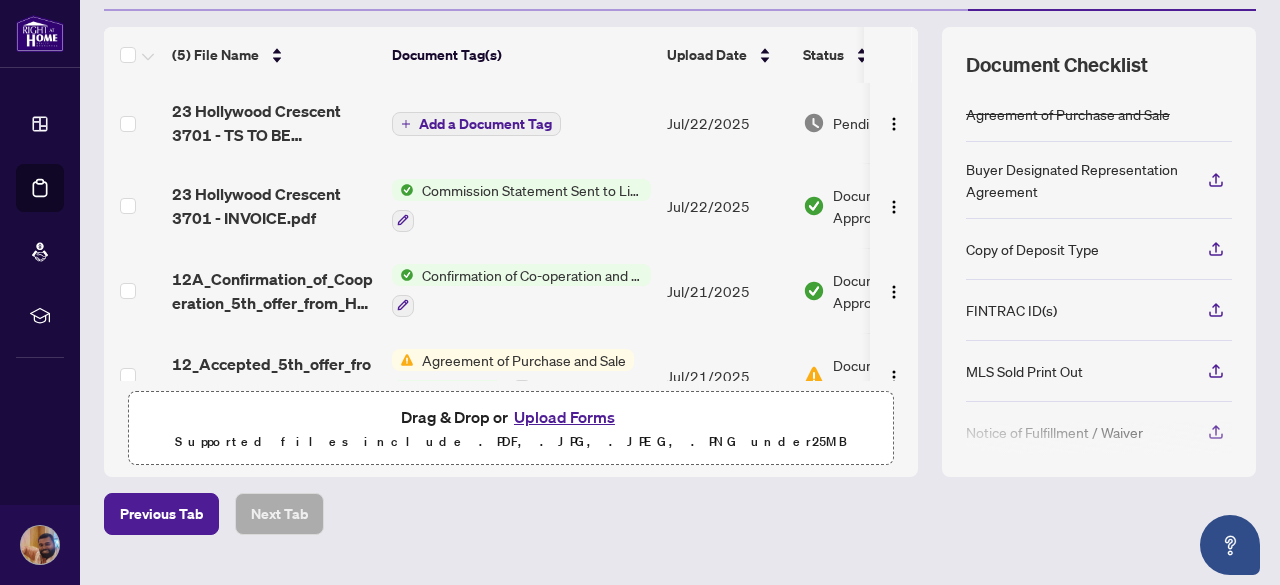 click on "Upload Forms" at bounding box center [564, 417] 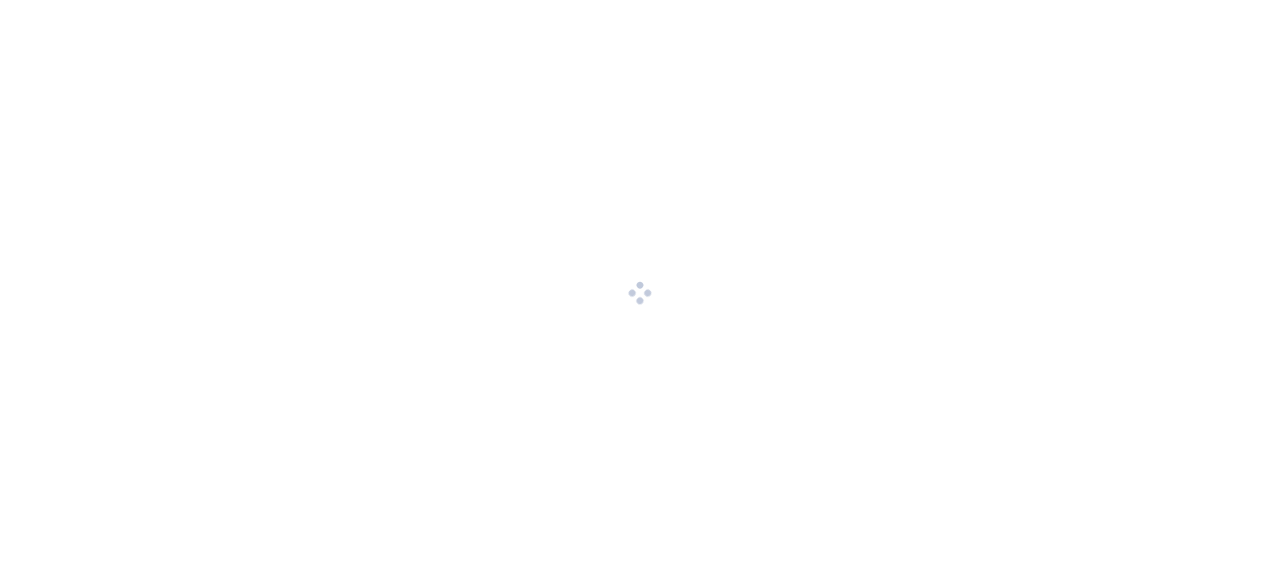 scroll, scrollTop: 0, scrollLeft: 0, axis: both 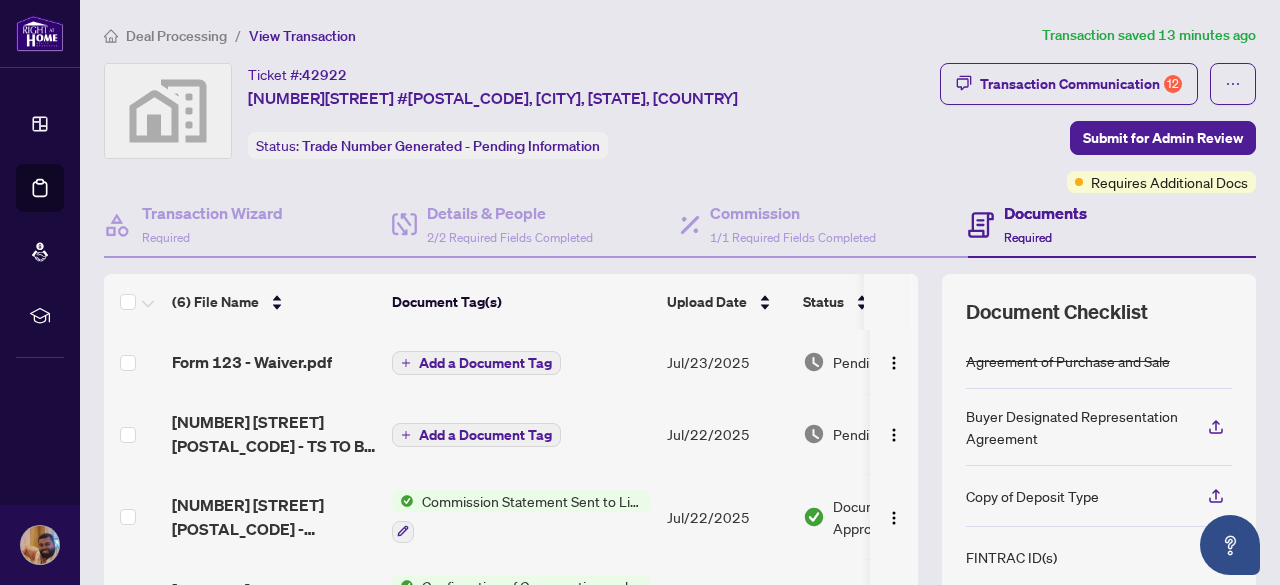 click on "Documents" at bounding box center [1045, 213] 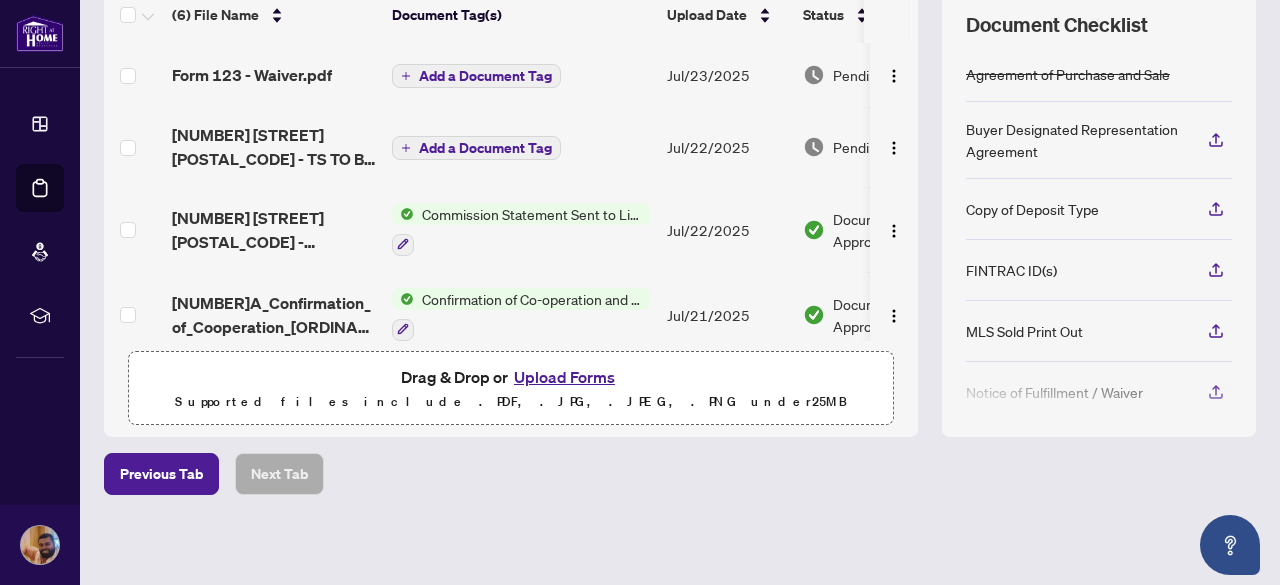 click on "Upload Forms" at bounding box center (564, 377) 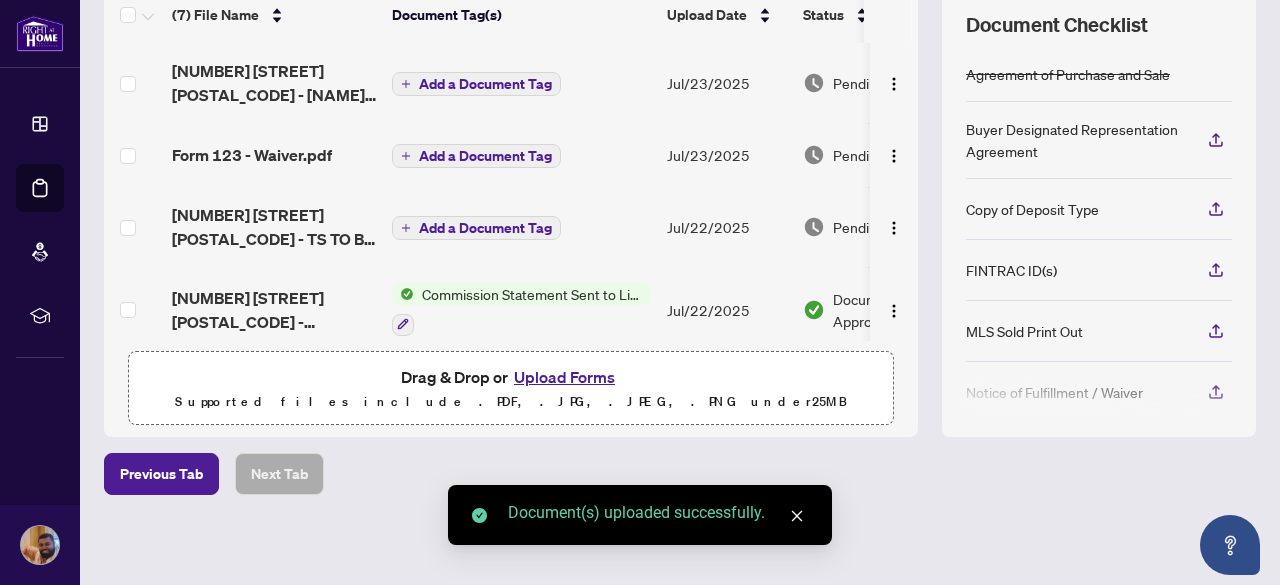 click at bounding box center [797, 516] 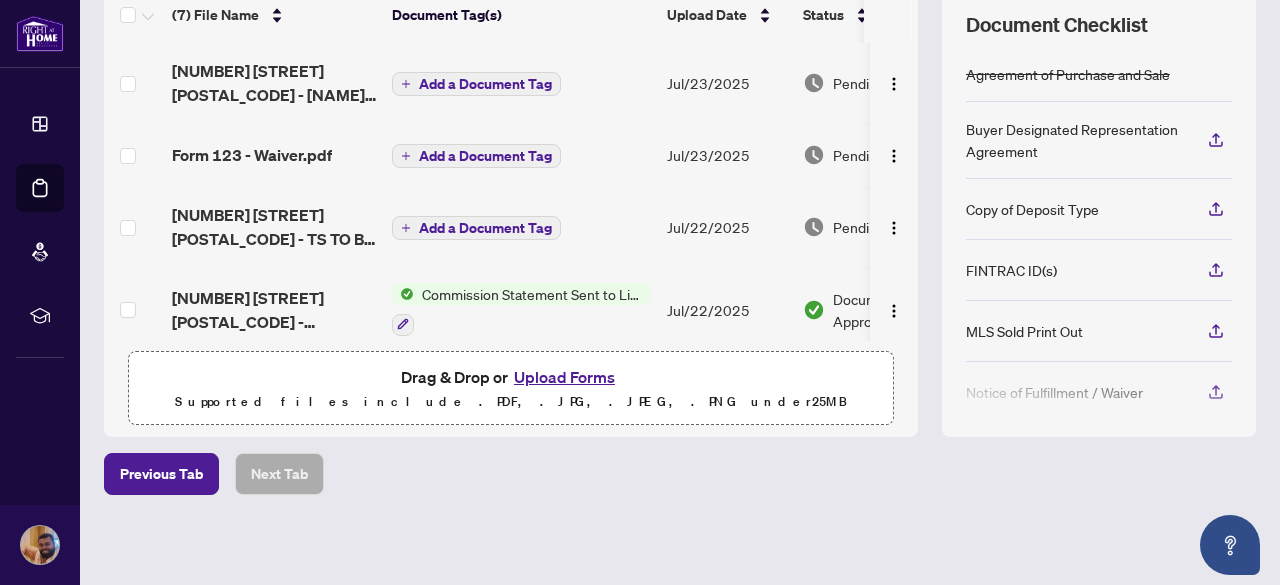 scroll, scrollTop: 0, scrollLeft: 0, axis: both 